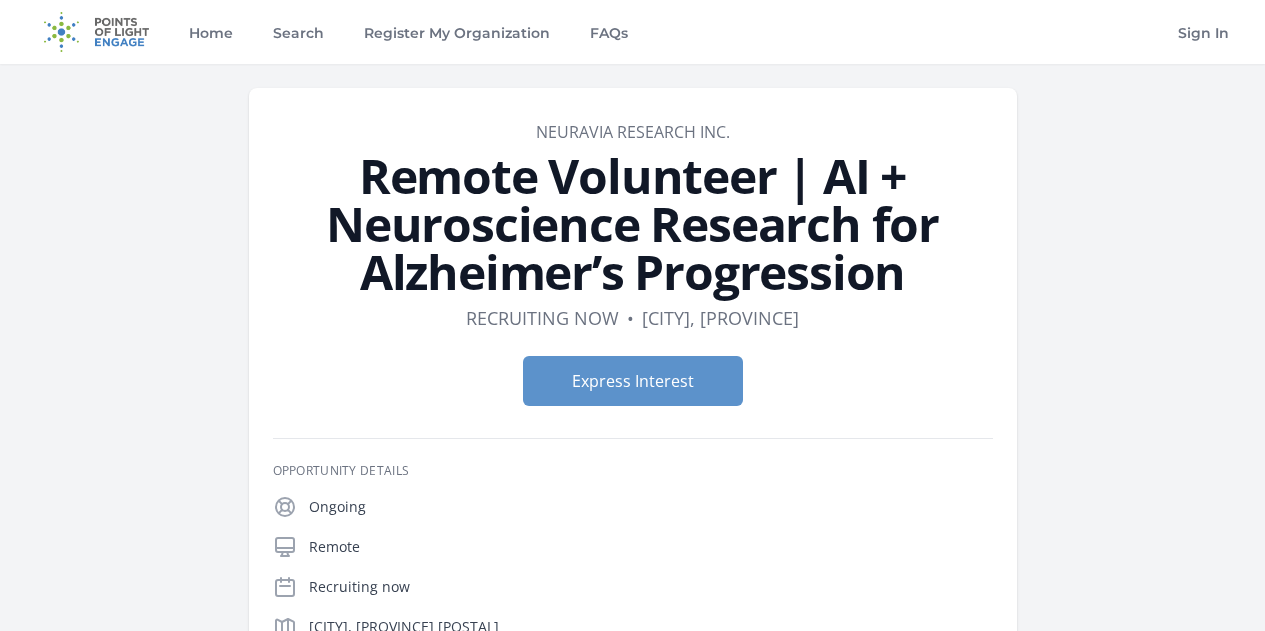 scroll, scrollTop: 0, scrollLeft: 0, axis: both 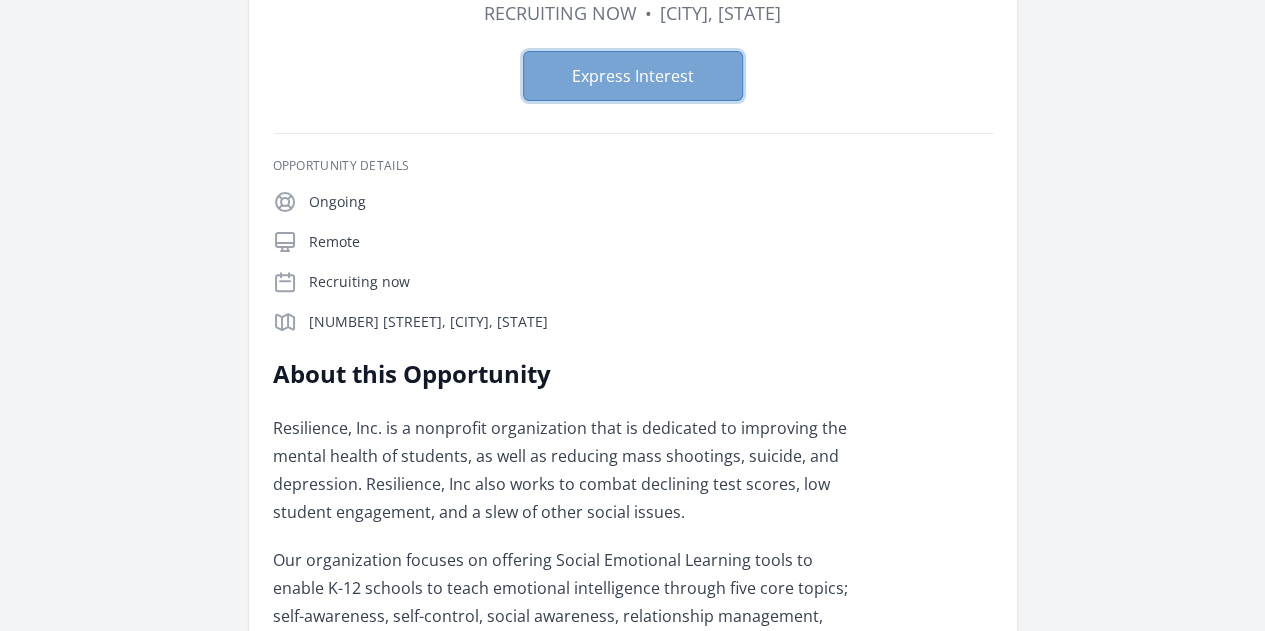 click on "Express Interest" at bounding box center (633, 76) 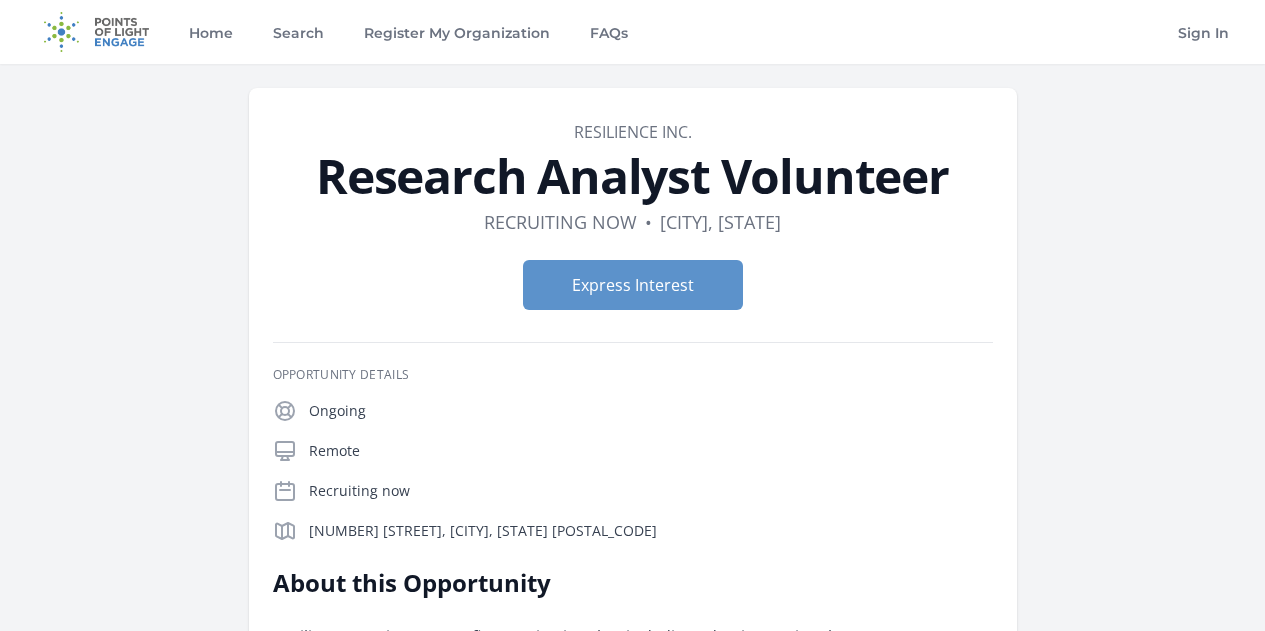 scroll, scrollTop: 208, scrollLeft: 0, axis: vertical 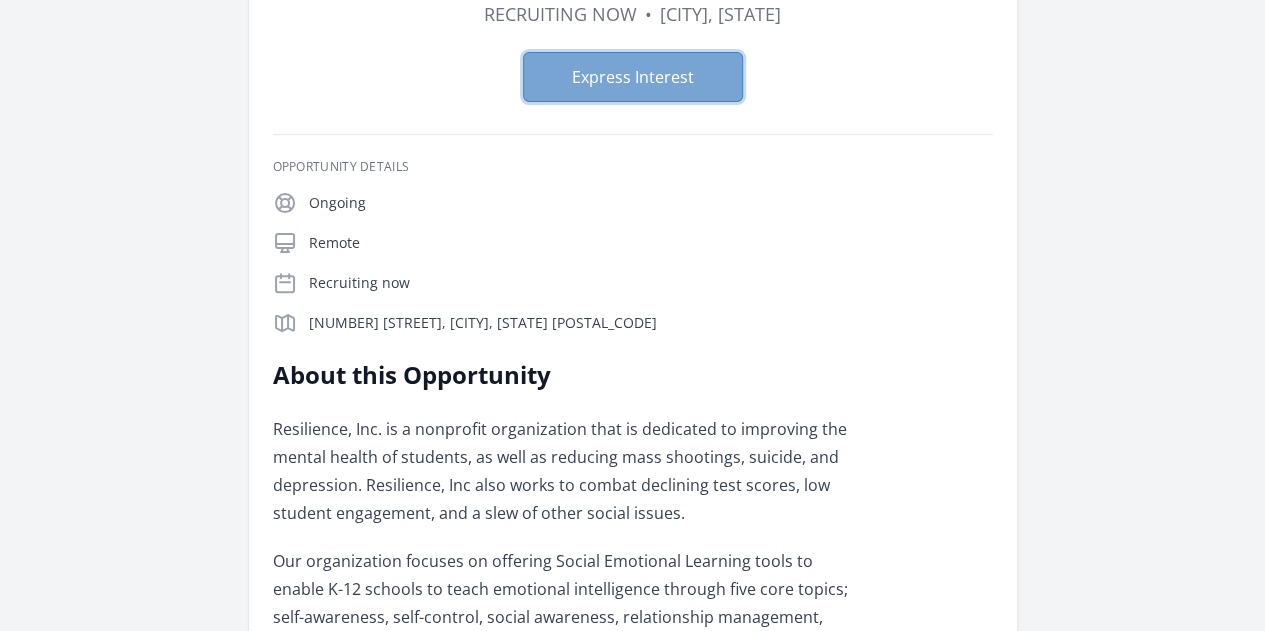click on "Express Interest" at bounding box center [633, 77] 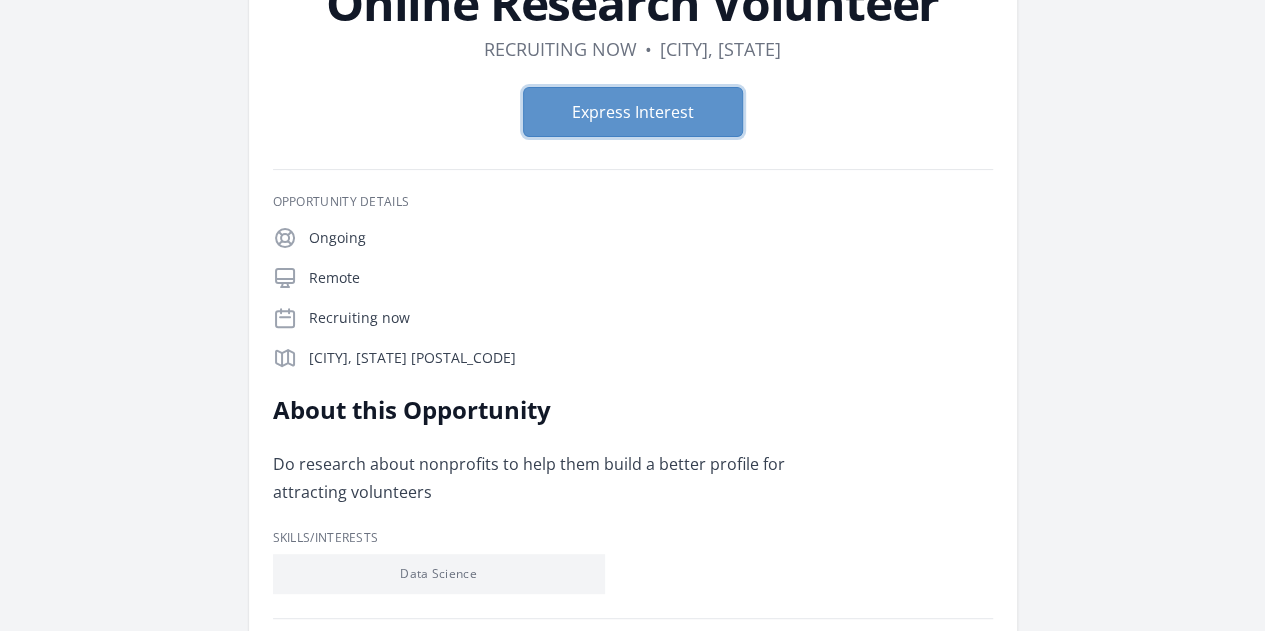 scroll, scrollTop: 124, scrollLeft: 0, axis: vertical 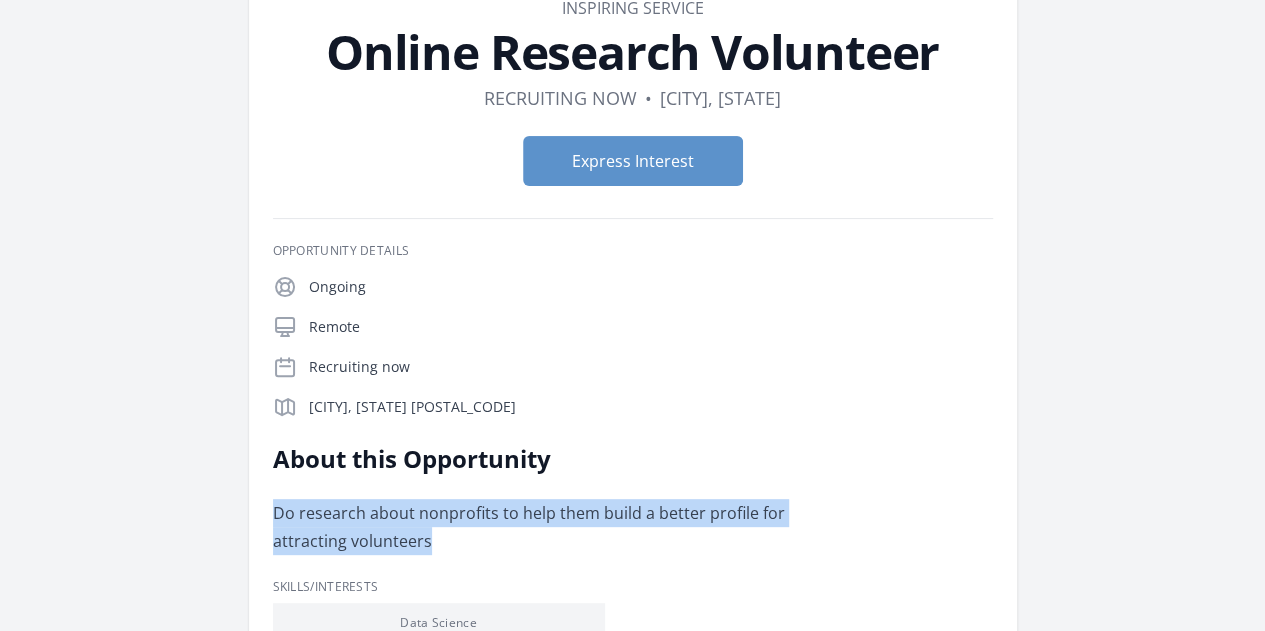 drag, startPoint x: 398, startPoint y: 311, endPoint x: 488, endPoint y: 346, distance: 96.56604 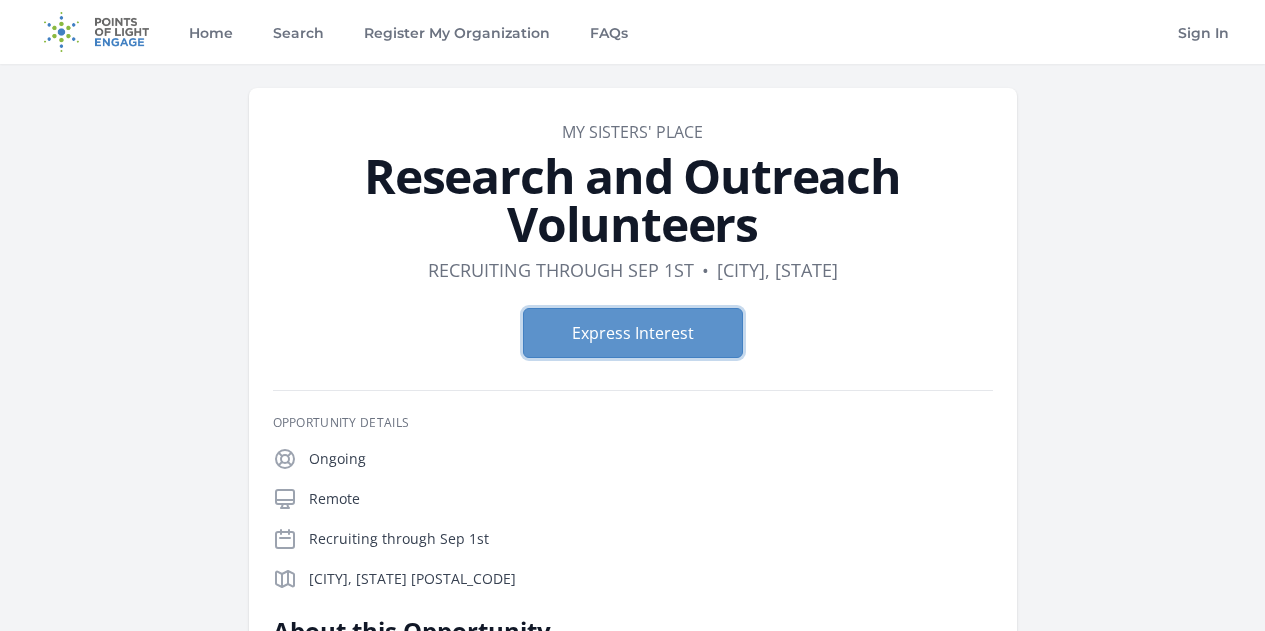 scroll, scrollTop: 53, scrollLeft: 0, axis: vertical 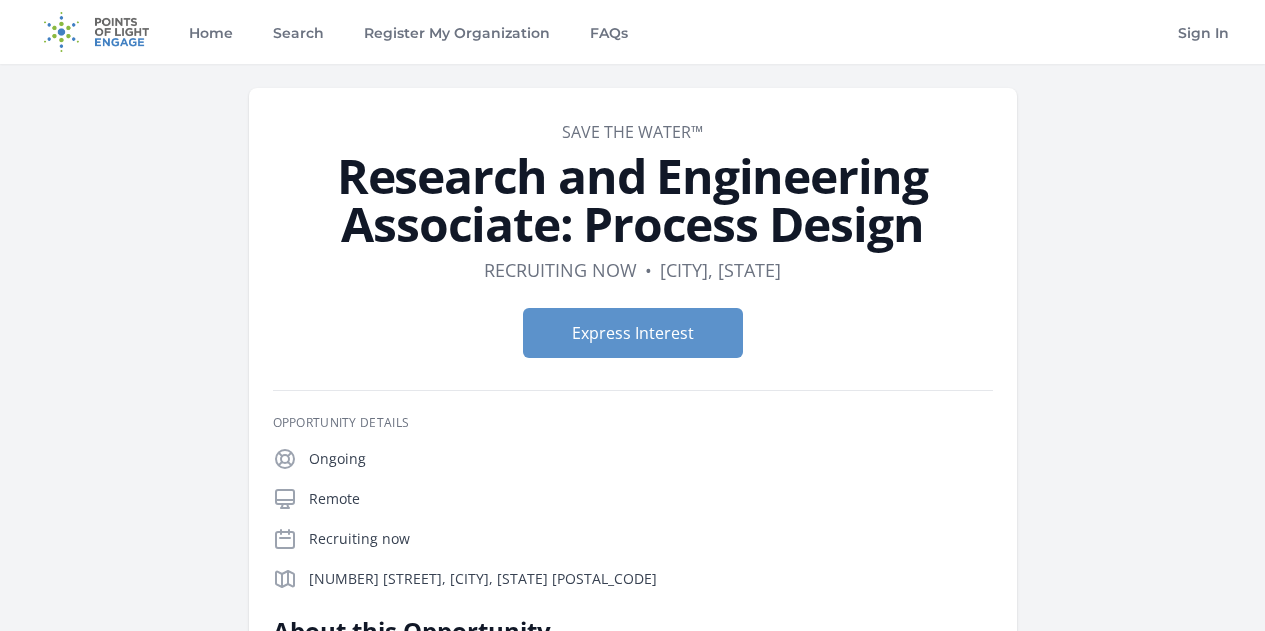 click on "Express Interest" at bounding box center (633, 333) 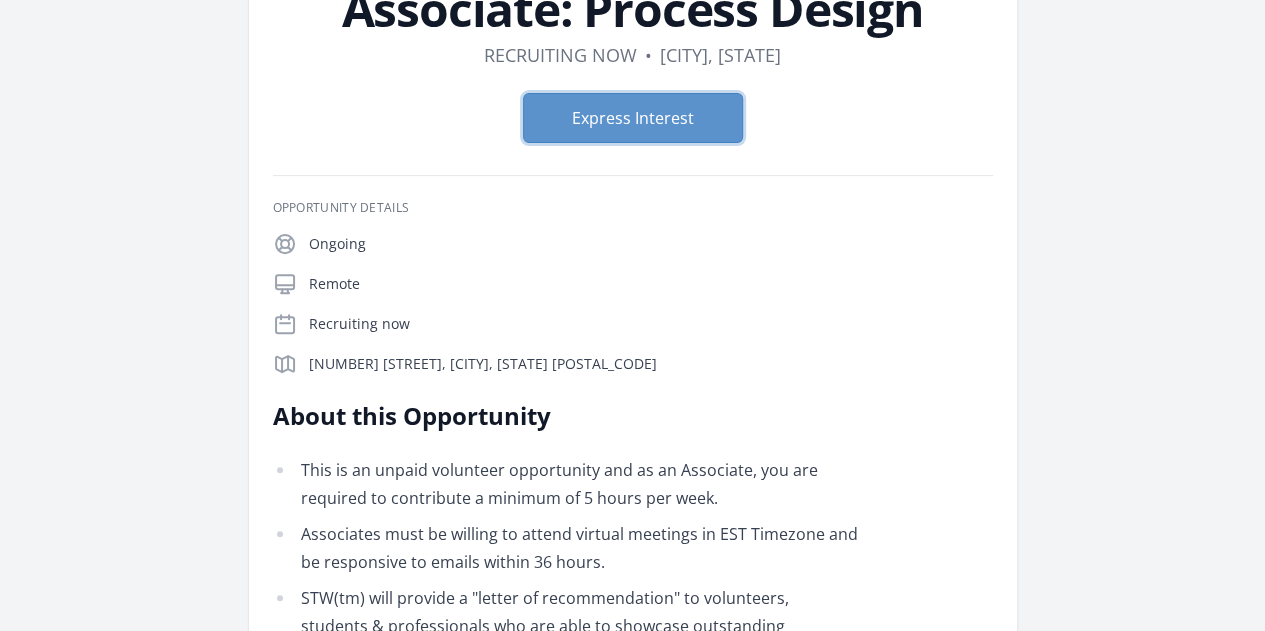 scroll, scrollTop: 217, scrollLeft: 0, axis: vertical 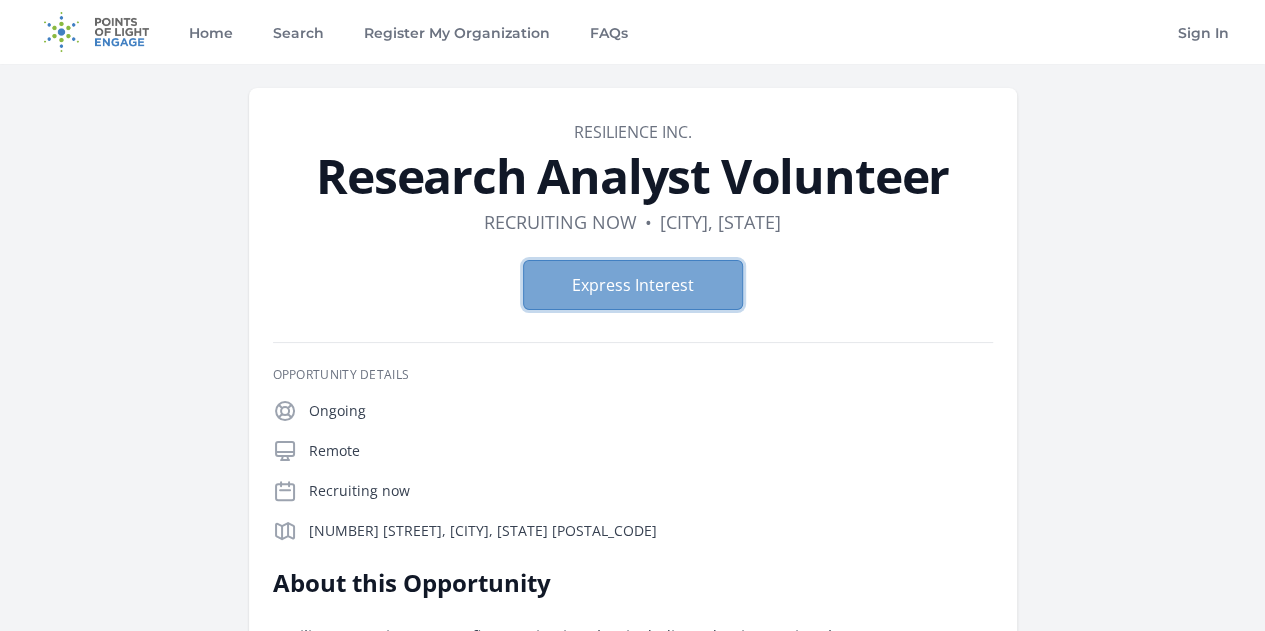 click on "Express Interest" at bounding box center [633, 285] 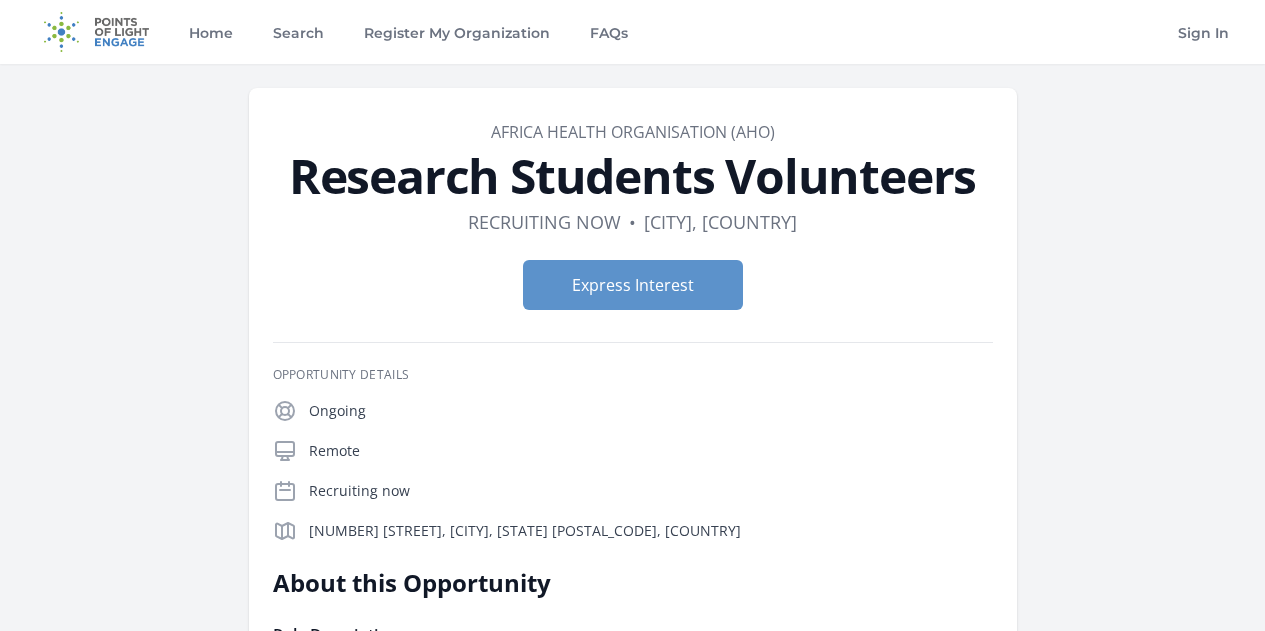 scroll, scrollTop: 109, scrollLeft: 0, axis: vertical 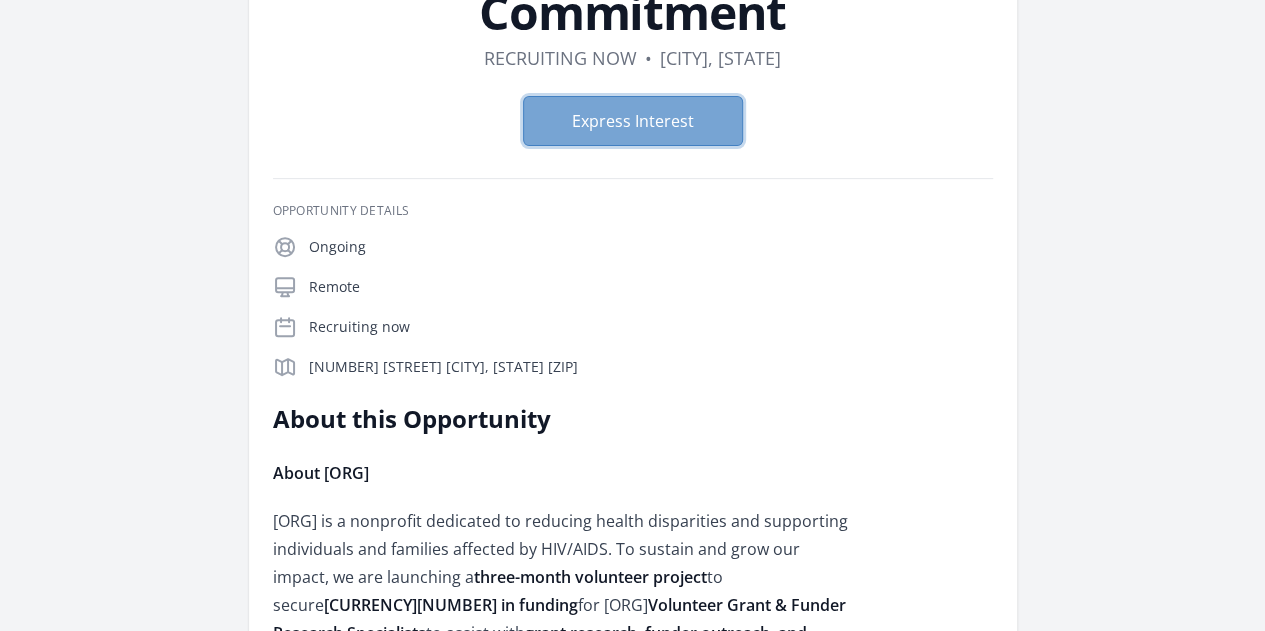 click on "Express Interest" at bounding box center (633, 121) 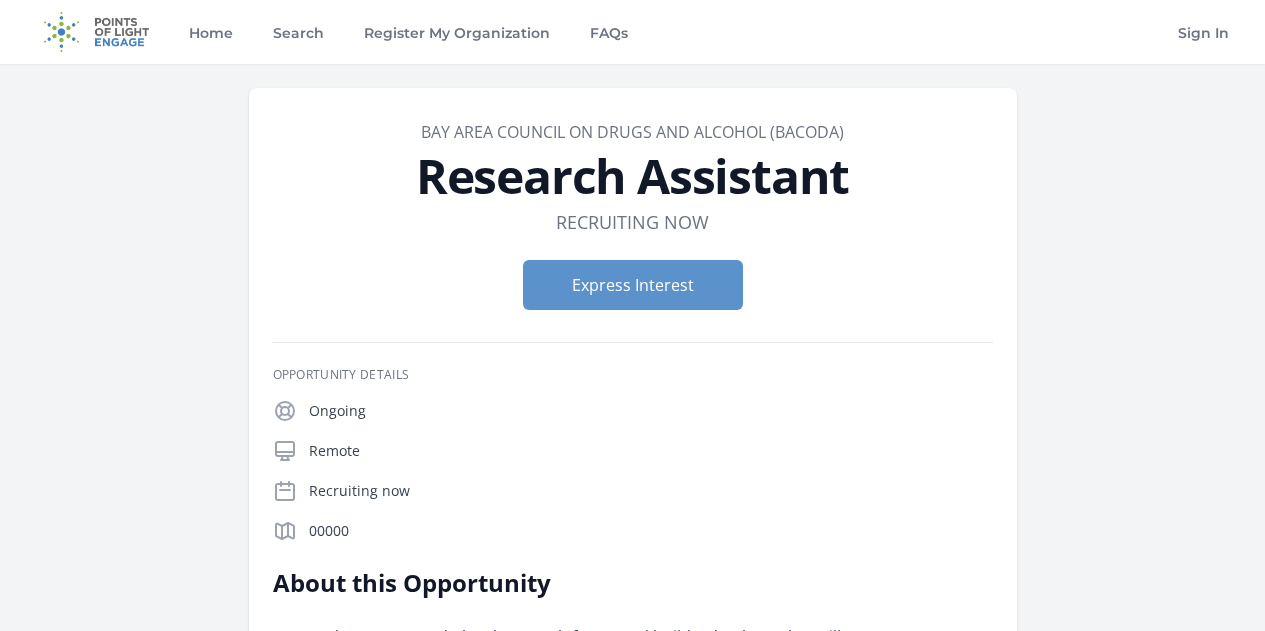 scroll, scrollTop: 237, scrollLeft: 0, axis: vertical 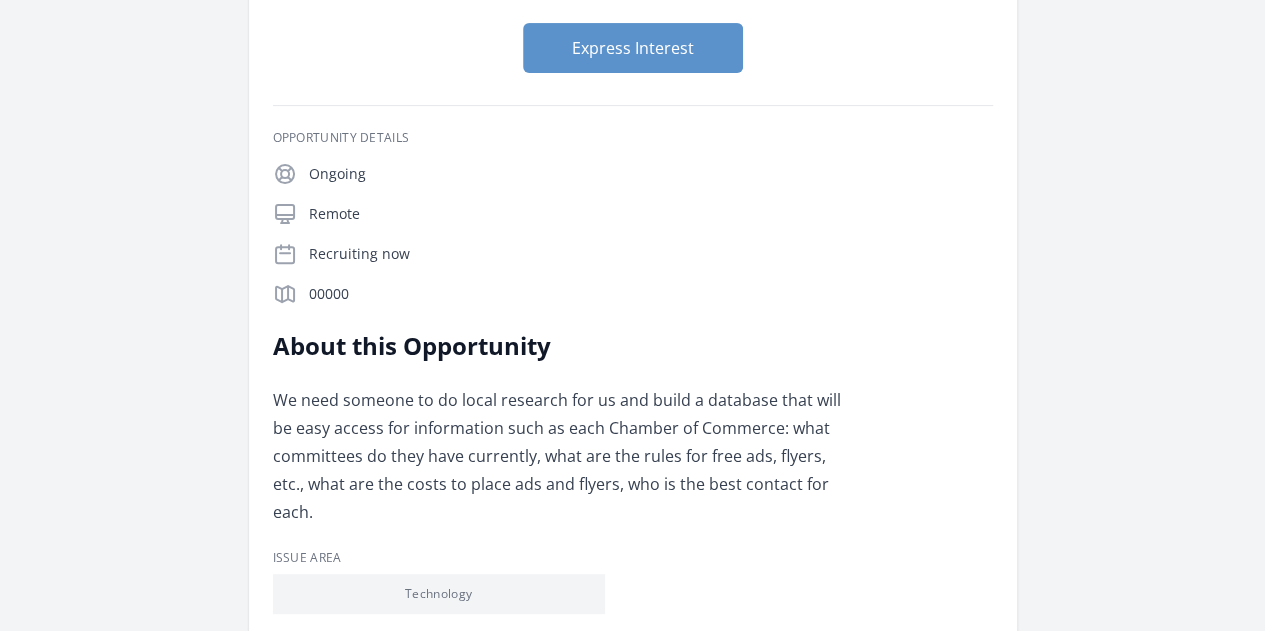 click on "Express Interest" at bounding box center [633, 48] 